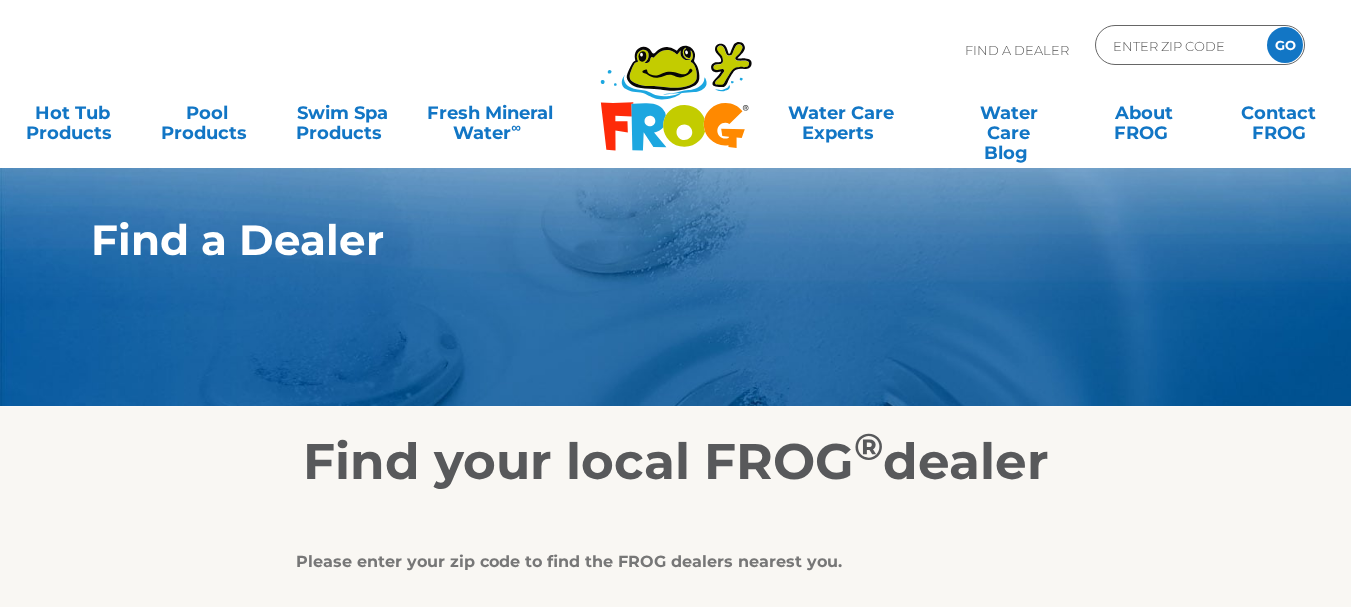 scroll, scrollTop: 0, scrollLeft: 0, axis: both 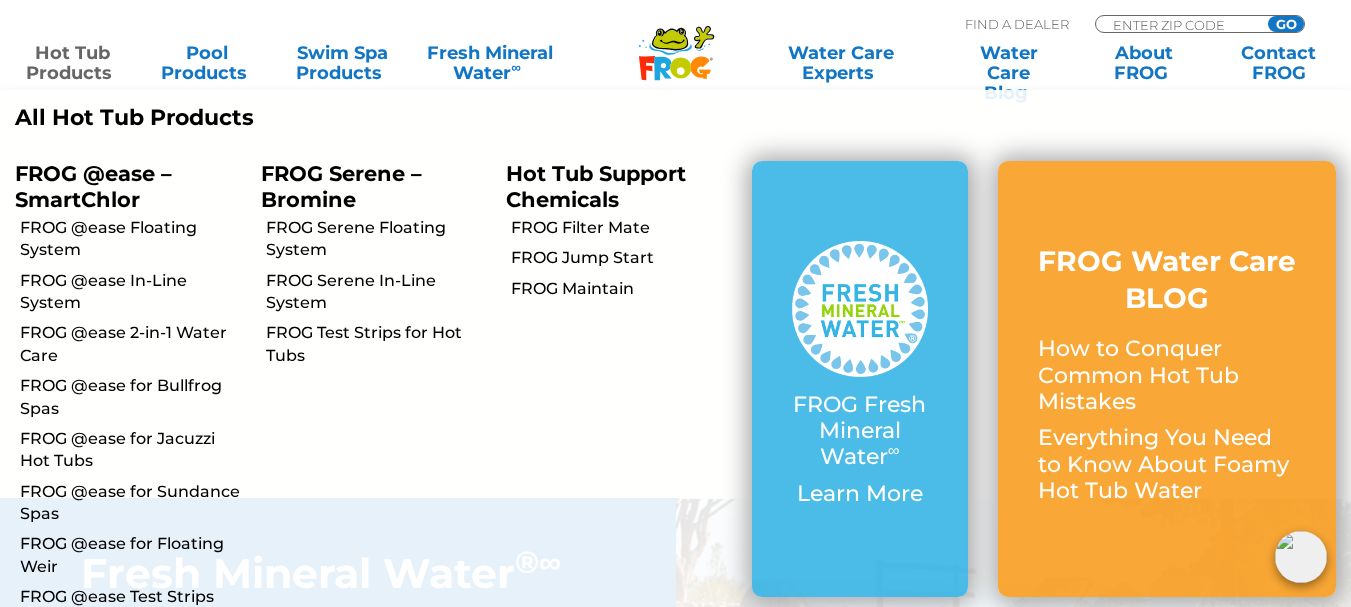 click on "Hot Tub  Products" at bounding box center [72, 63] 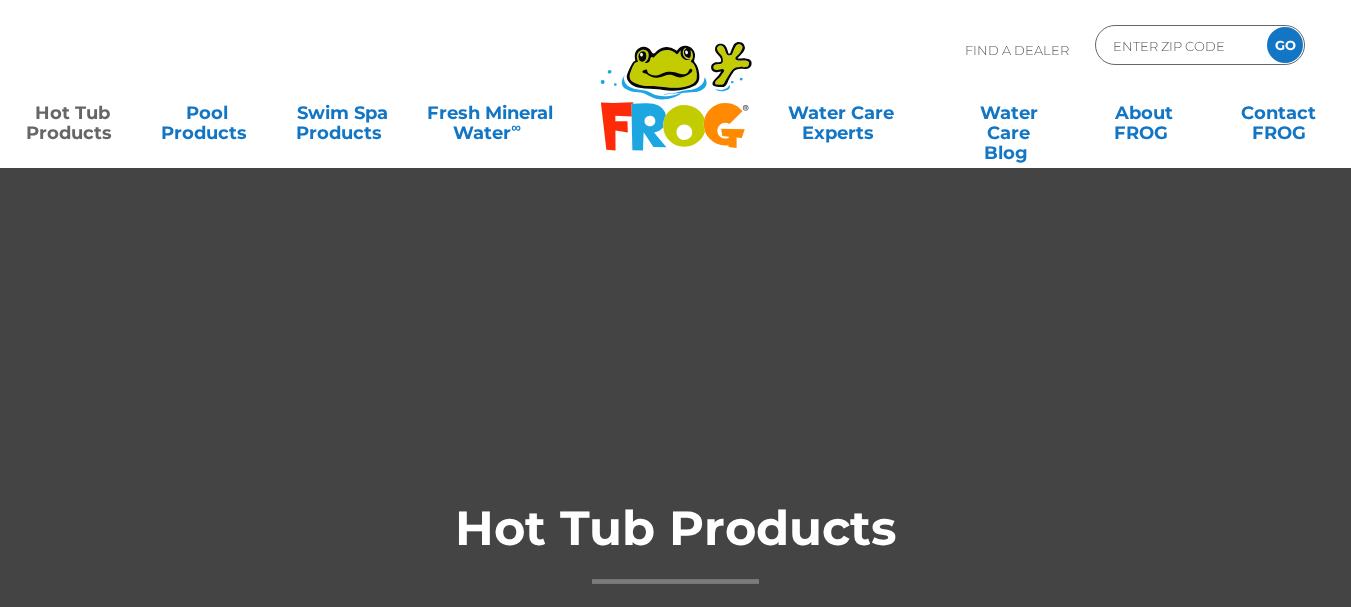 scroll, scrollTop: 0, scrollLeft: 0, axis: both 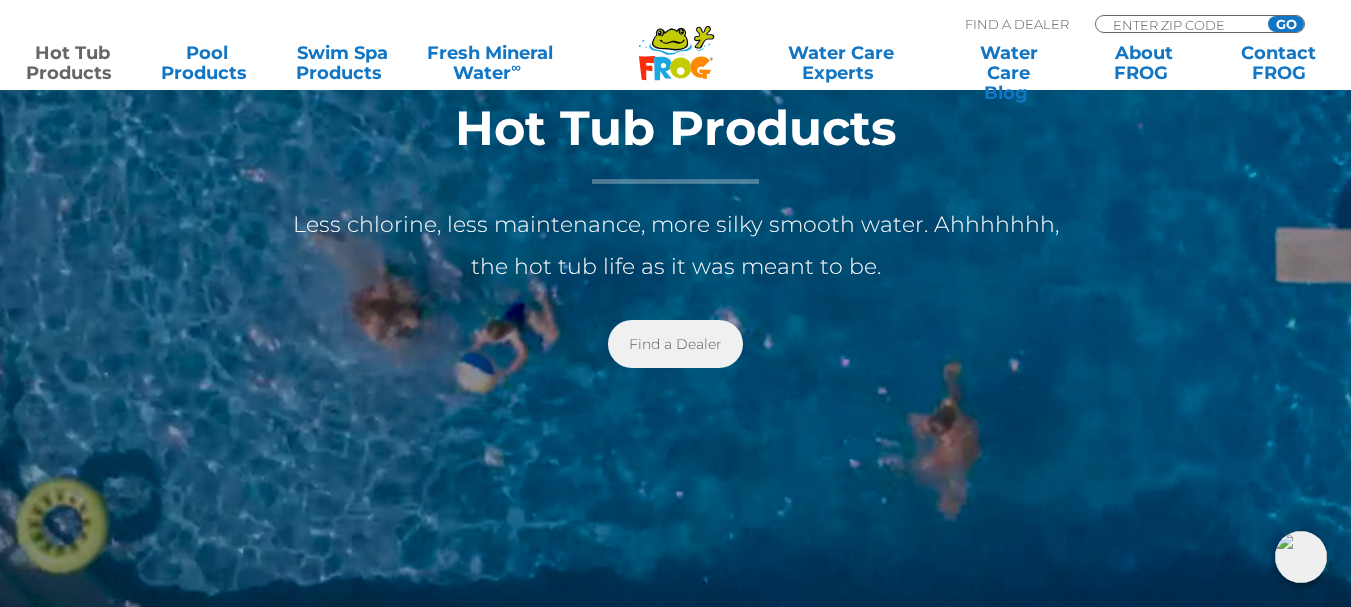 click on "Find a Dealer" at bounding box center [675, 344] 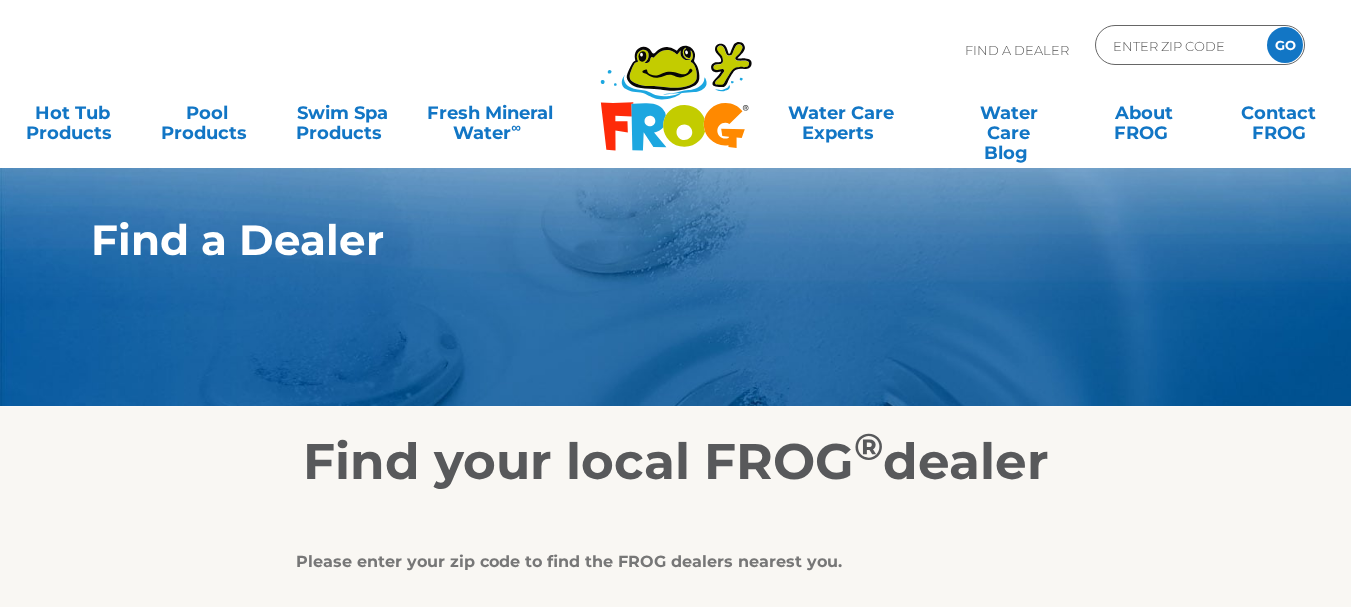 scroll, scrollTop: 0, scrollLeft: 0, axis: both 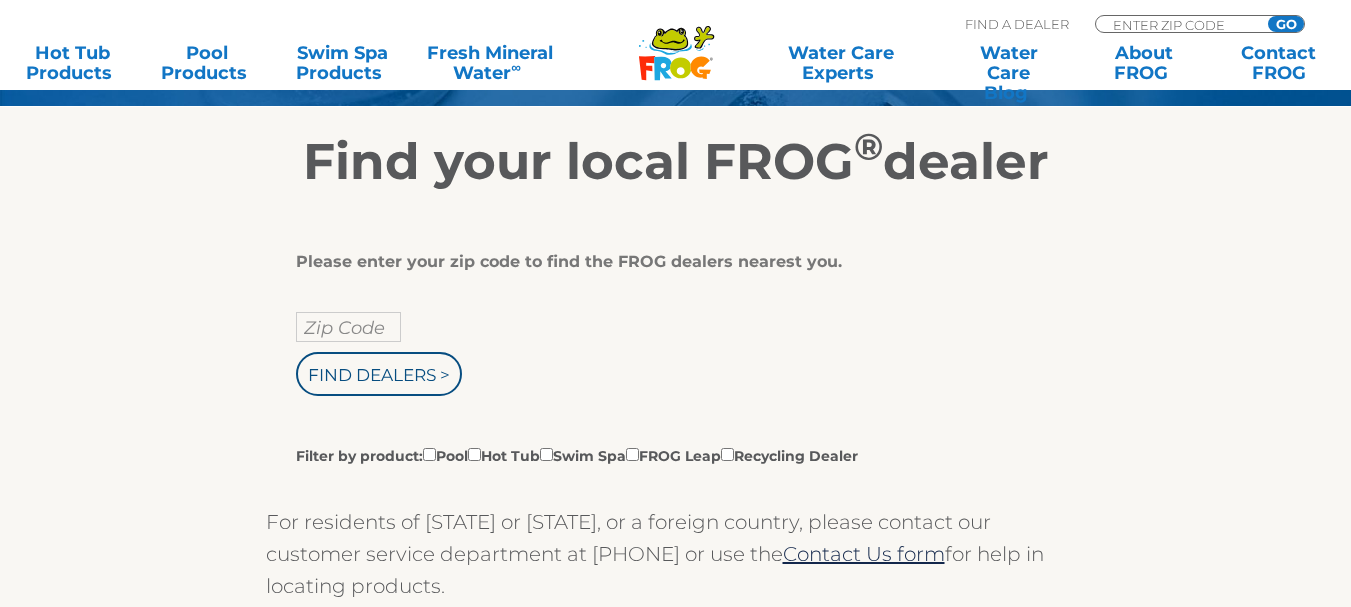 click on "Please enter your zip code to find the FROG dealers nearest you.
Zip Code
Find Dealers >
Filter by product:
Pool
Hot Tub
Swim Spa
FROG Leap
Recycling Dealer" at bounding box center (668, 359) 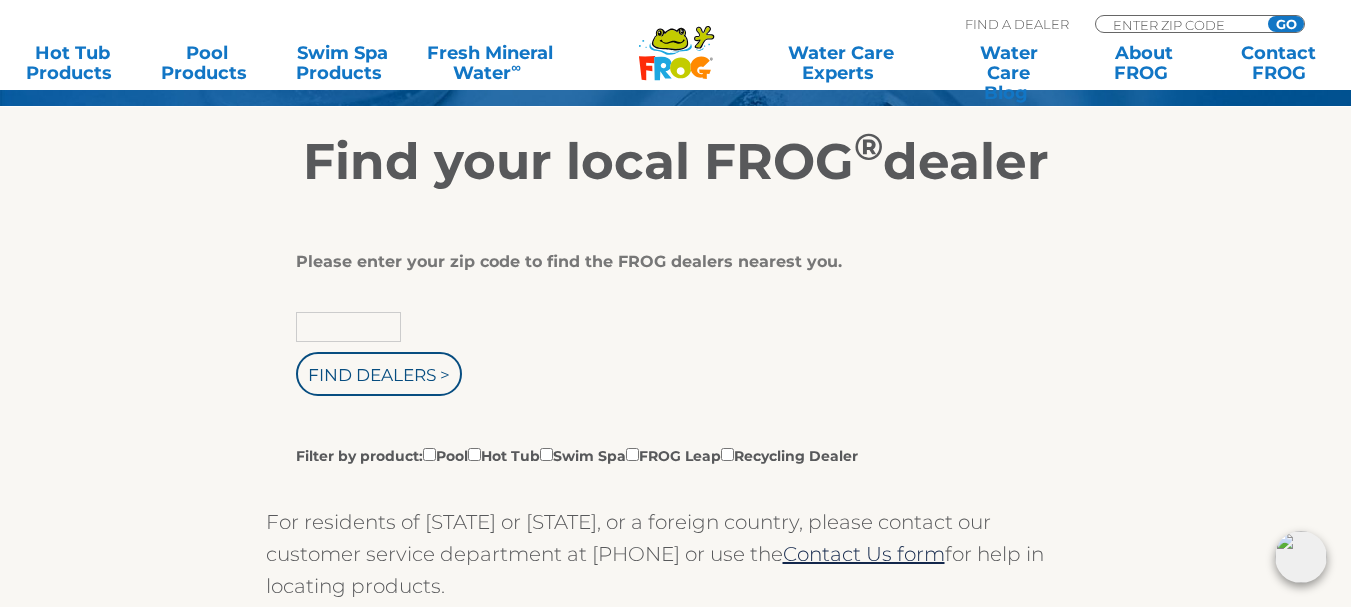 click at bounding box center [348, 327] 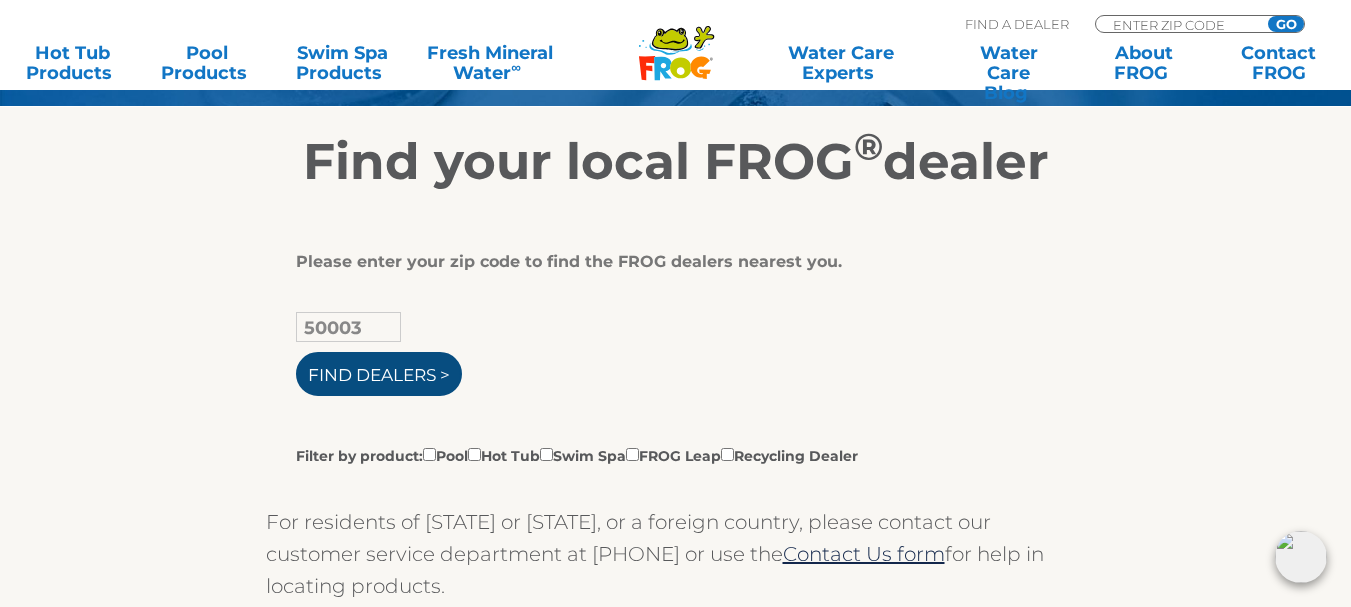 click on "Find Dealers >" at bounding box center (379, 374) 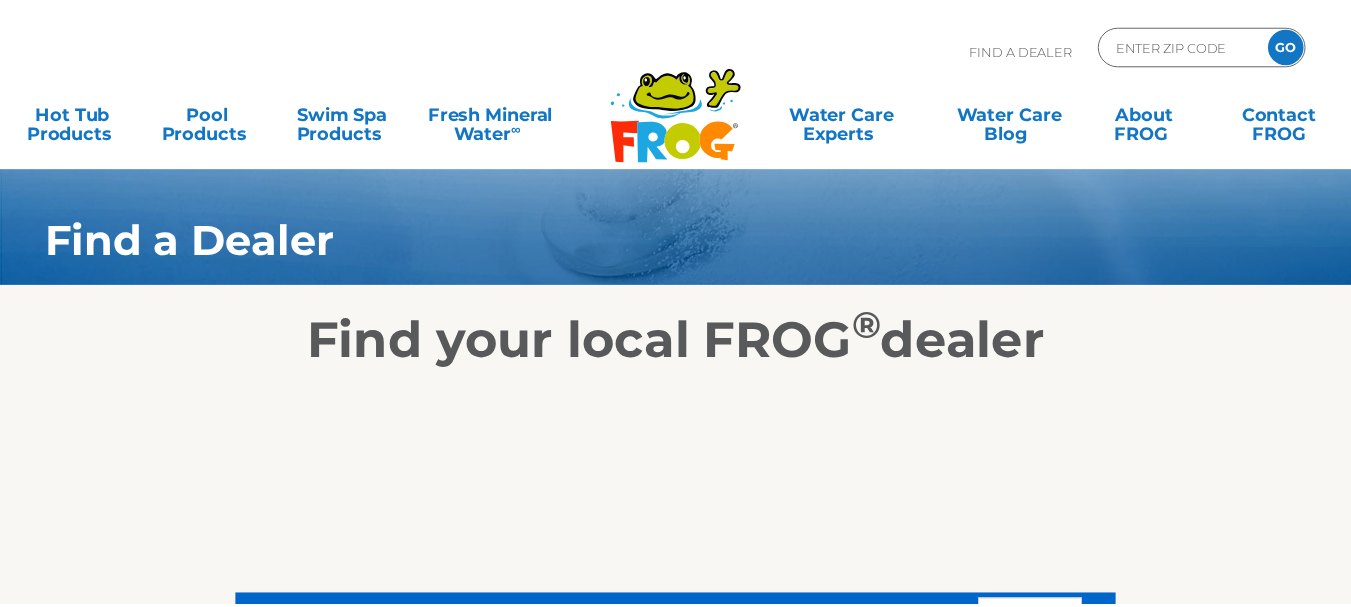 scroll, scrollTop: 0, scrollLeft: 0, axis: both 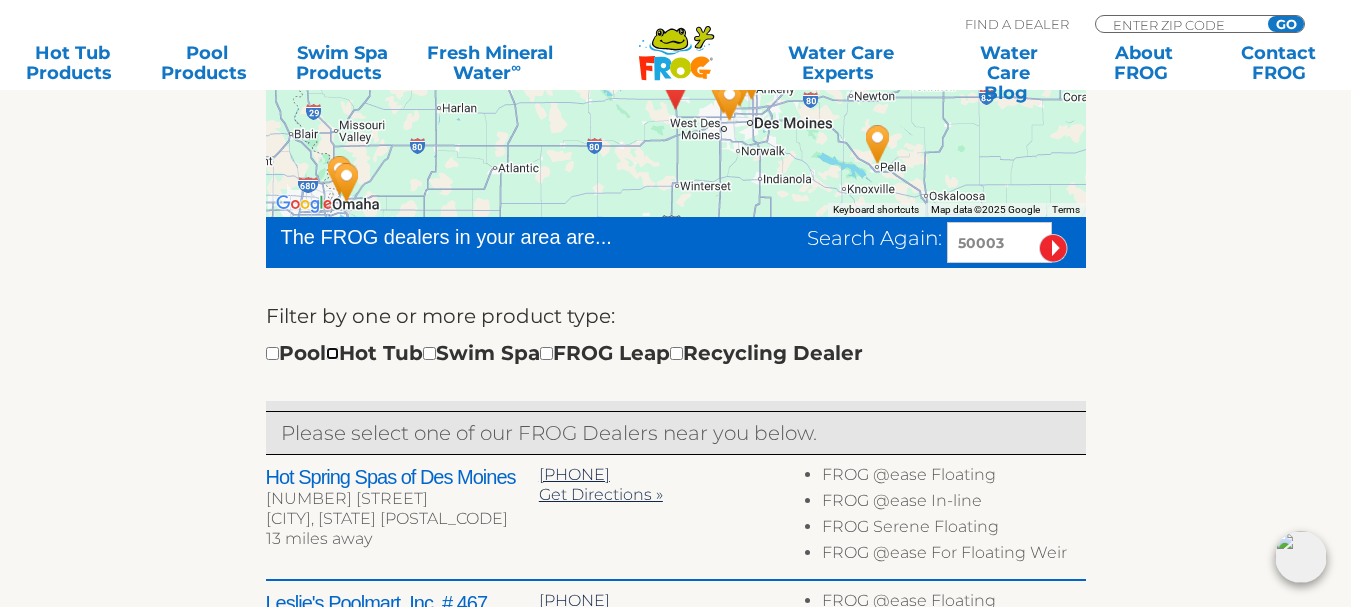 click at bounding box center [332, 353] 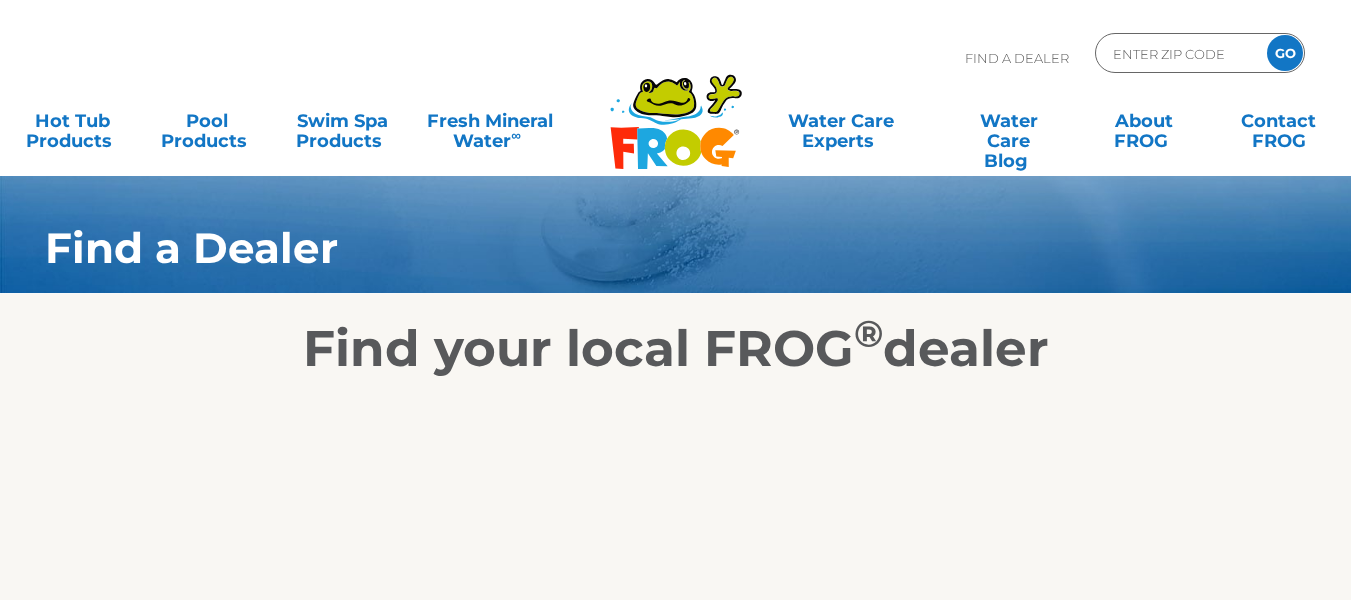 scroll, scrollTop: 200, scrollLeft: 0, axis: vertical 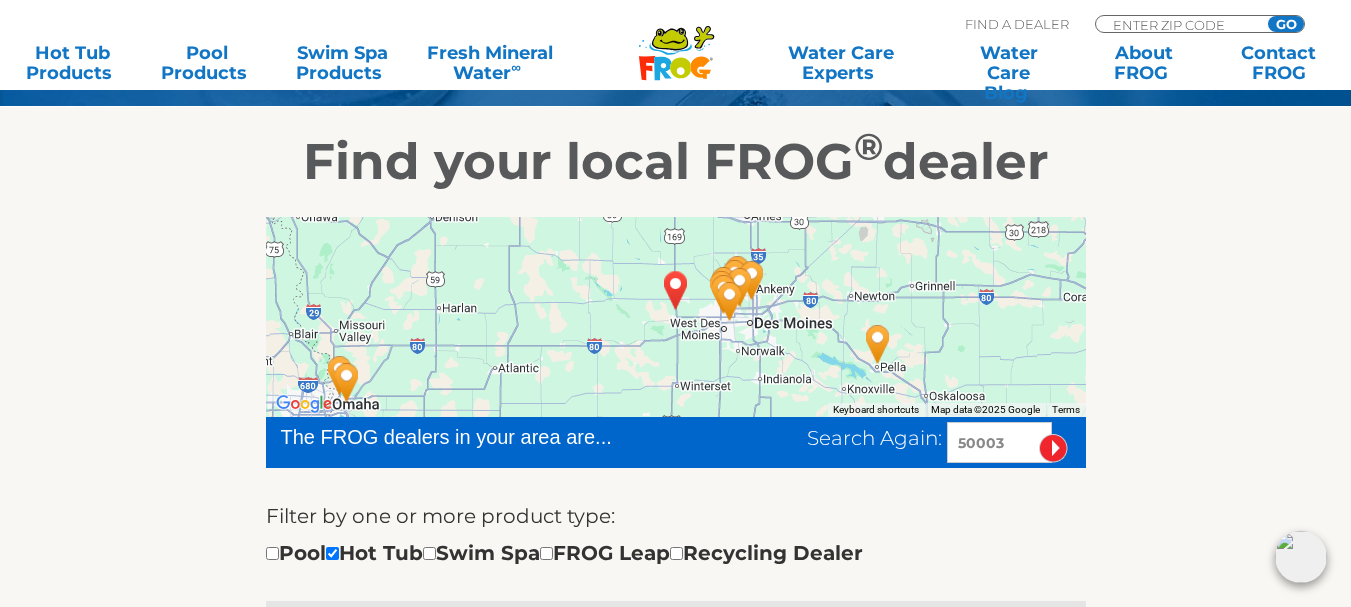 click at bounding box center [676, 290] 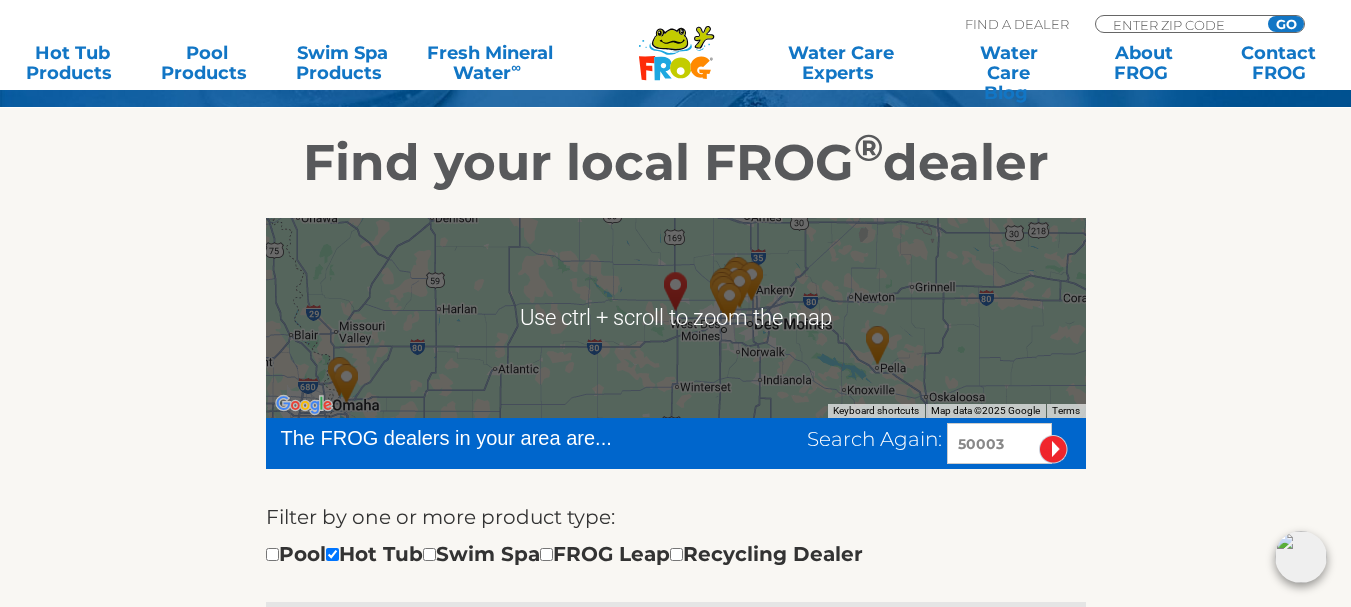 scroll, scrollTop: 300, scrollLeft: 0, axis: vertical 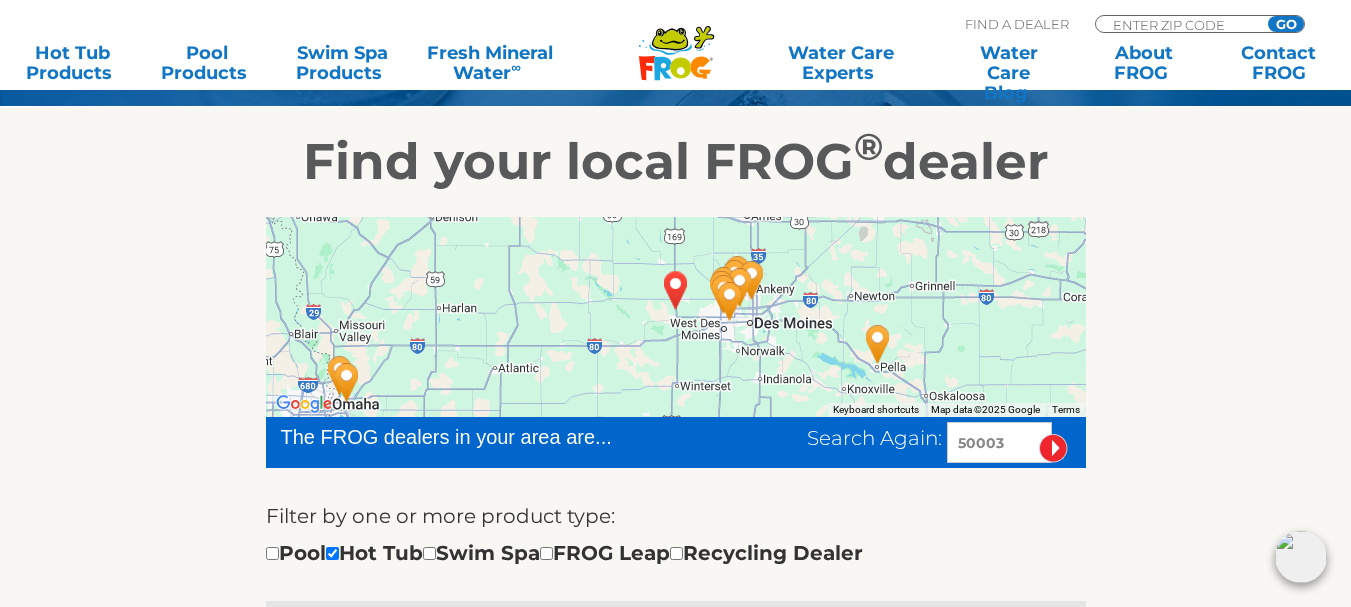 click on "To navigate the map with touch gestures double-tap and hold your finger on the map, then drag the map. ← Move left → Move right ↑ Move up ↓ Move down + Zoom in - Zoom out Home Jump left by 75% End Jump right by 75% Page Up Jump up by 75% Page Down Jump down by 75% Use ctrl + scroll to zoom the map Keyboard shortcuts Map Data Map data ©2025 Google Map data ©2025 Google 20 km  Click to toggle between metric and imperial units Terms Report a map error
The FROG dealers in your area are...
Search Again:
50003
Filter by one or more product type:
Pool
Hot Tub
Swim Spa
FROG Leap
Recycling Dealer
Dealer" at bounding box center [676, 852] 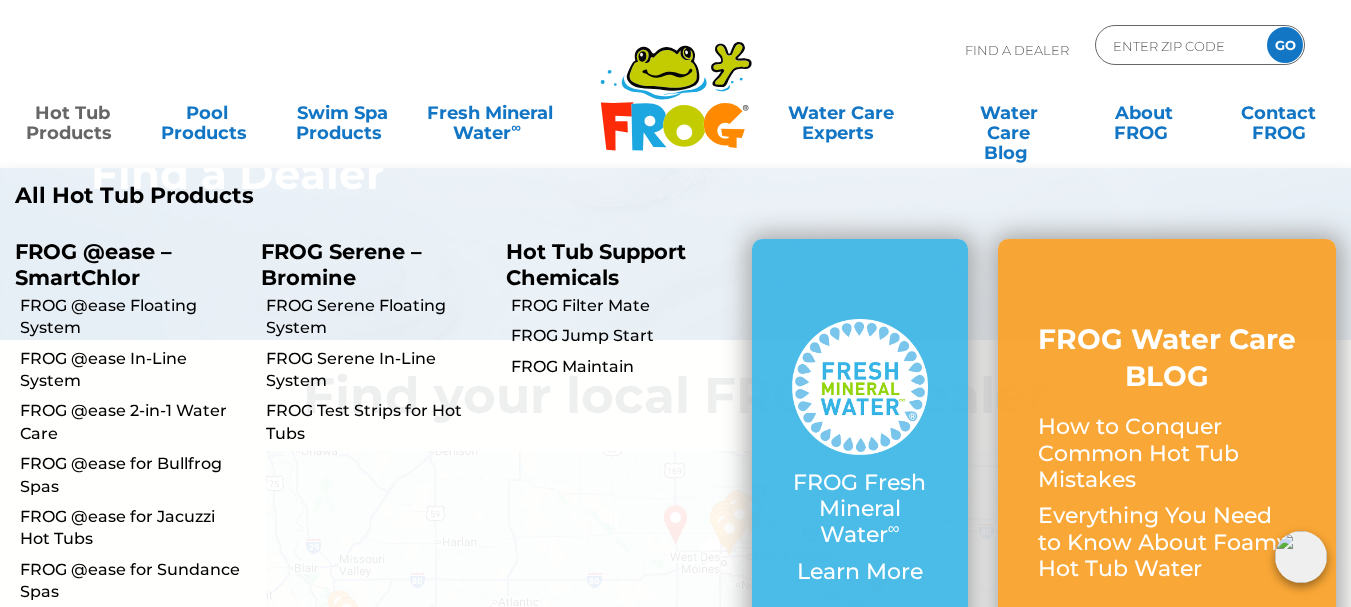 scroll, scrollTop: 100, scrollLeft: 0, axis: vertical 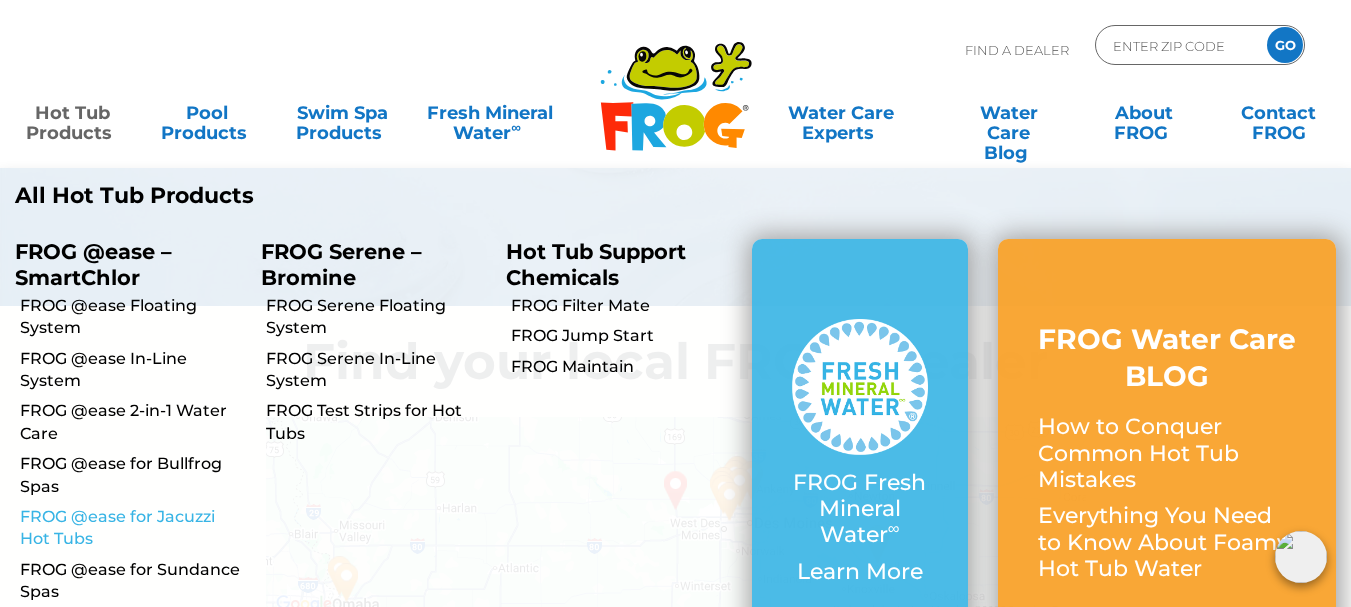 click on "FROG @ease for Jacuzzi Hot Tubs" at bounding box center [133, 528] 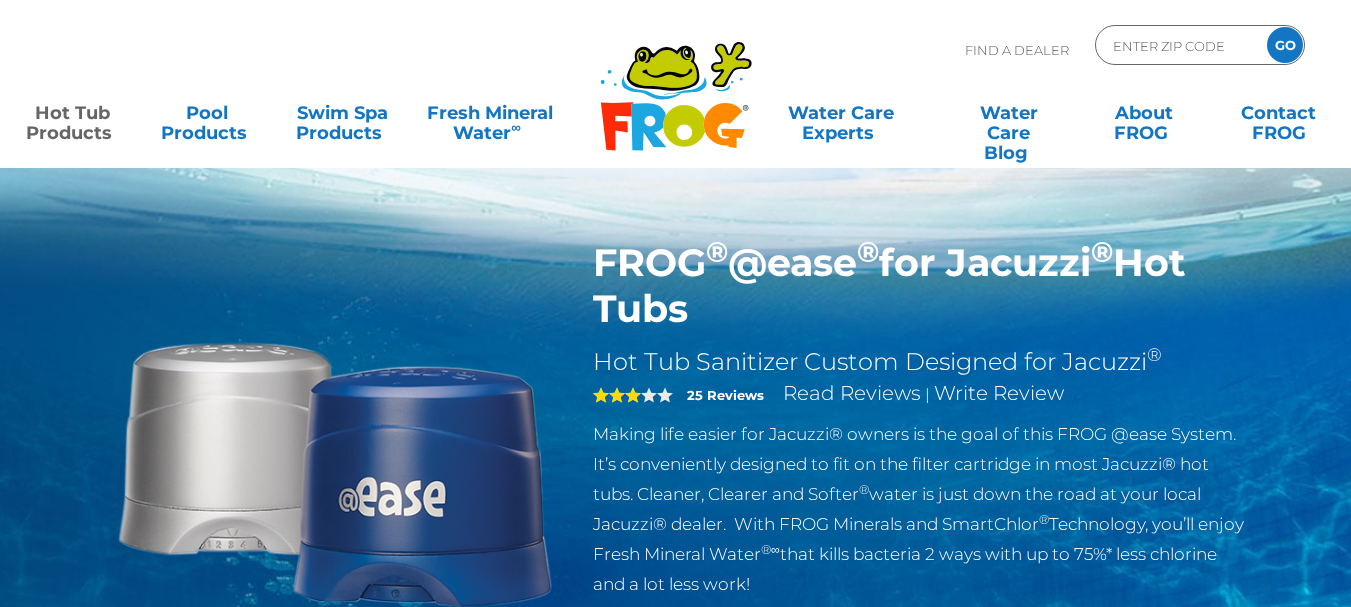 scroll, scrollTop: 0, scrollLeft: 0, axis: both 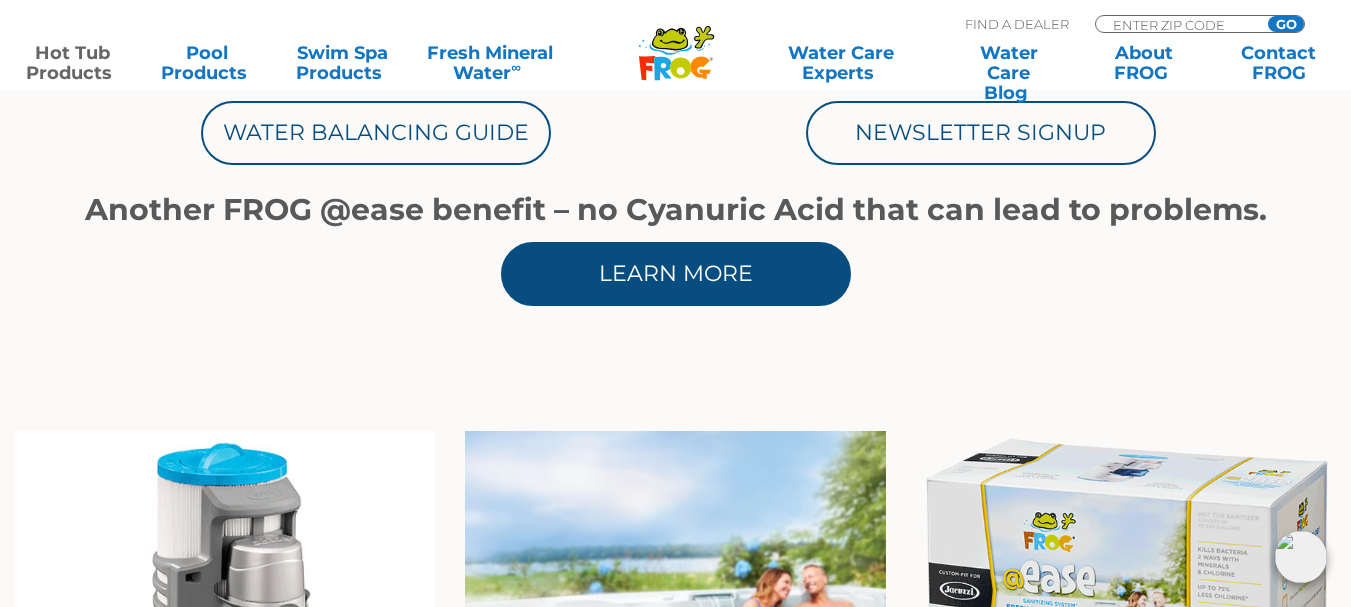 click on "Learn More" at bounding box center (676, 274) 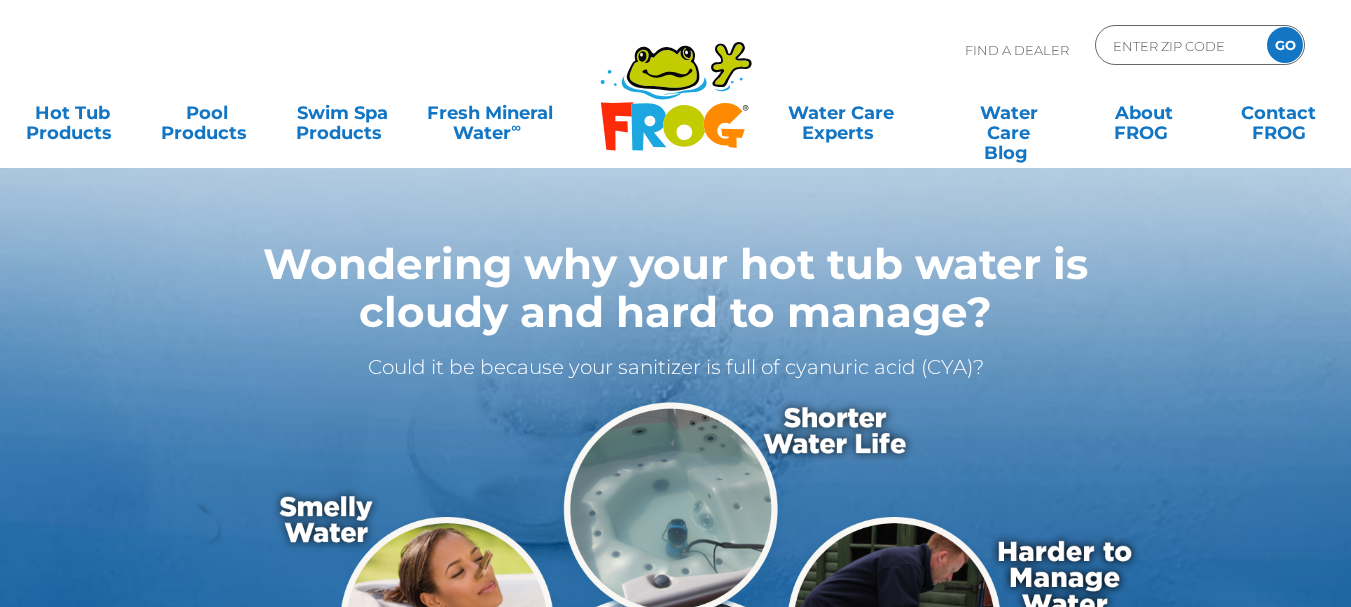 scroll, scrollTop: 0, scrollLeft: 0, axis: both 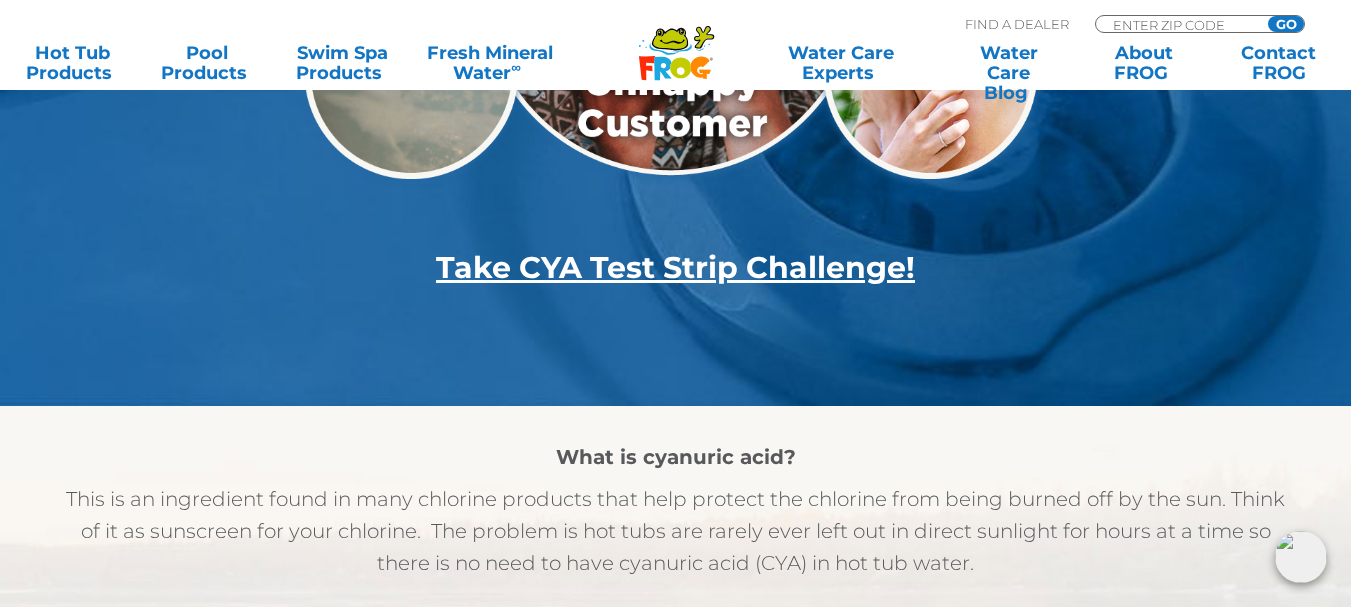 click on "Take CYA Test Strip Challenge!" at bounding box center [675, 267] 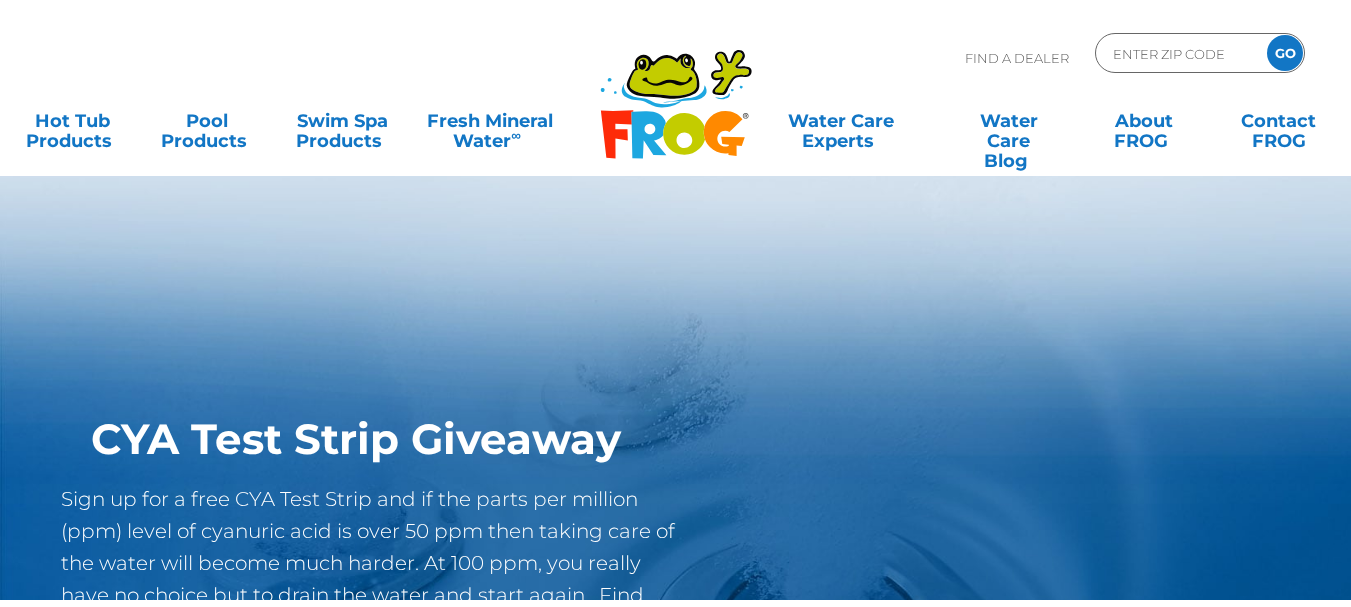scroll, scrollTop: 0, scrollLeft: 0, axis: both 